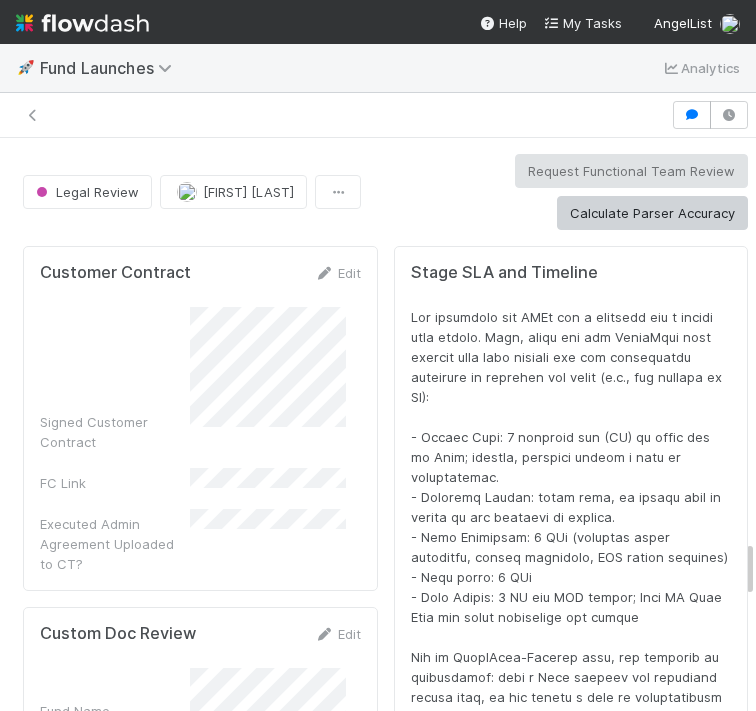 scroll, scrollTop: 0, scrollLeft: 0, axis: both 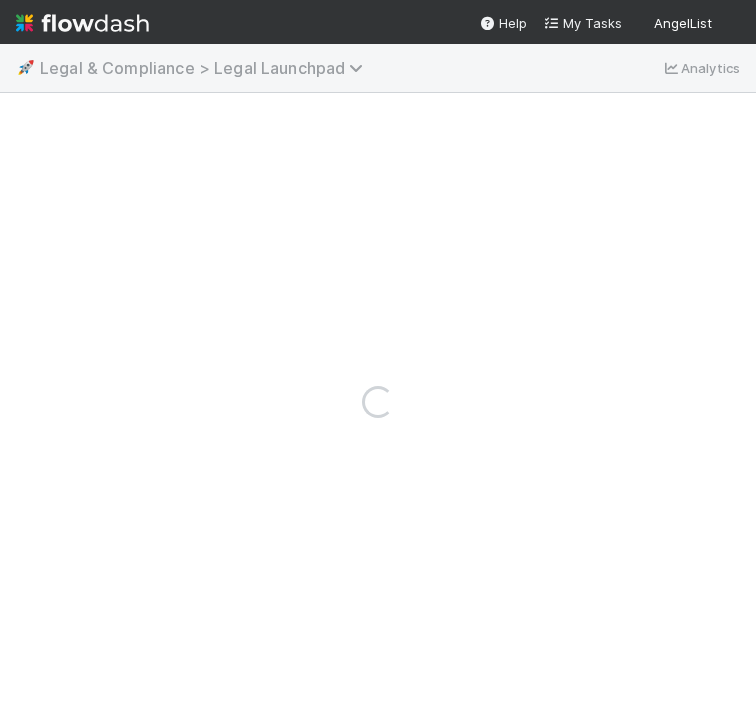 click on "Legal & Compliance > Legal Launchpad" at bounding box center [206, 68] 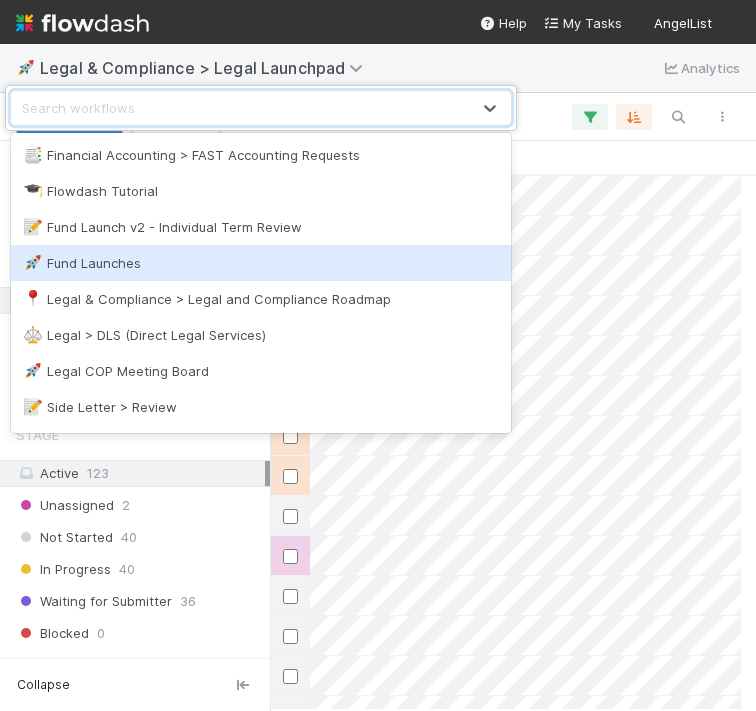 click on "🚀 Fund Launches" at bounding box center (261, 263) 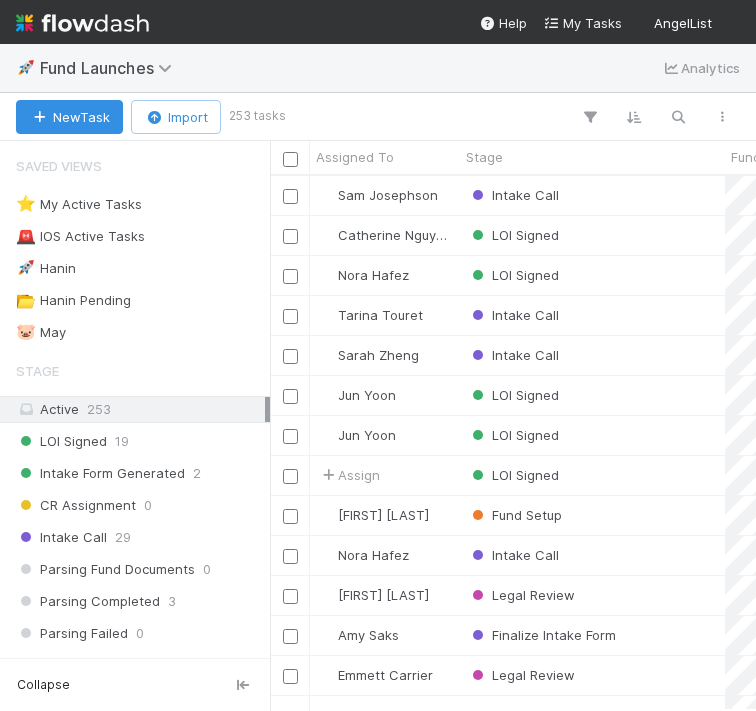 scroll, scrollTop: 15, scrollLeft: 16, axis: both 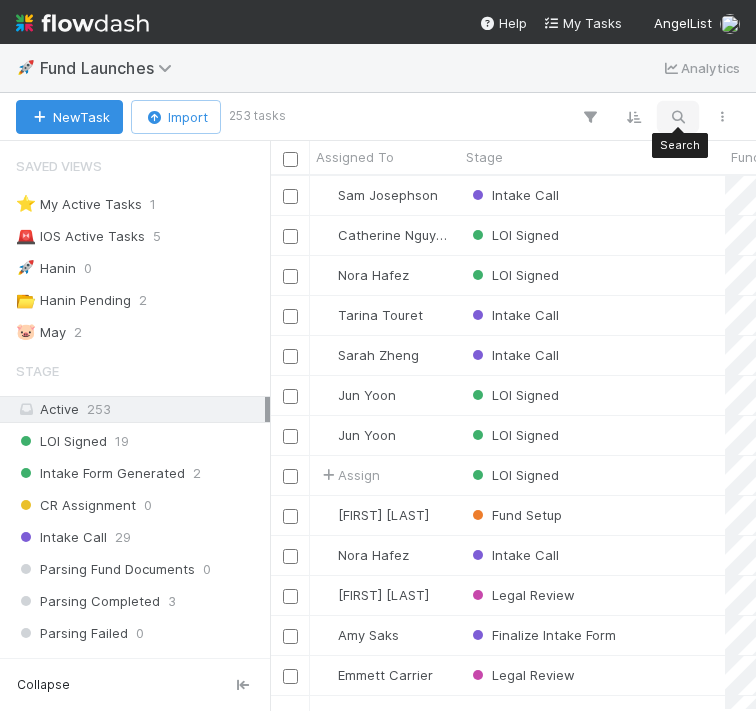 click at bounding box center [678, 117] 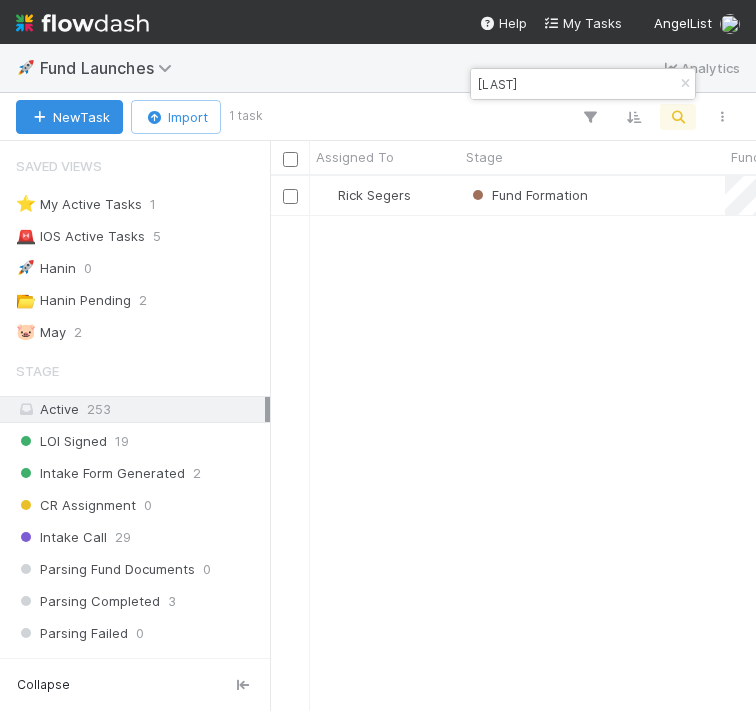 scroll, scrollTop: 15, scrollLeft: 16, axis: both 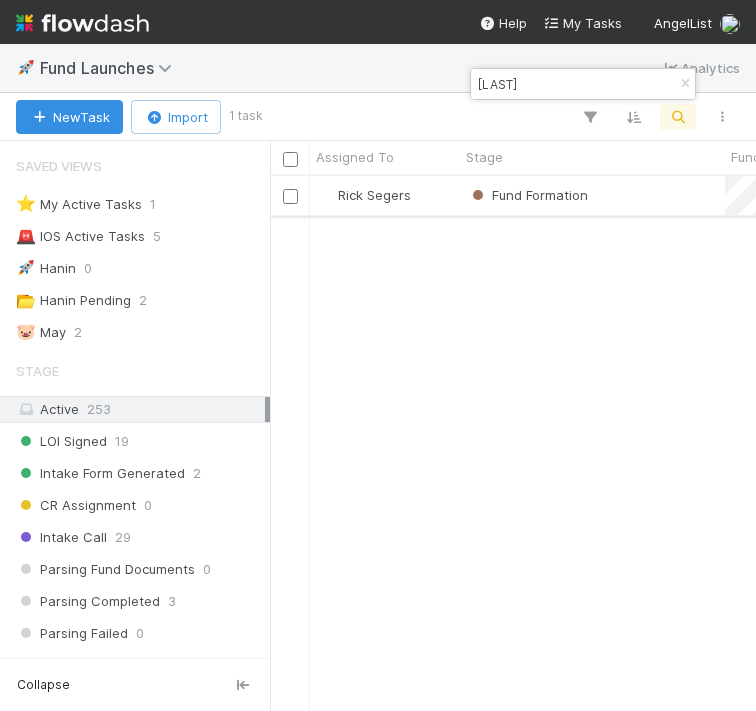 type on "seldon" 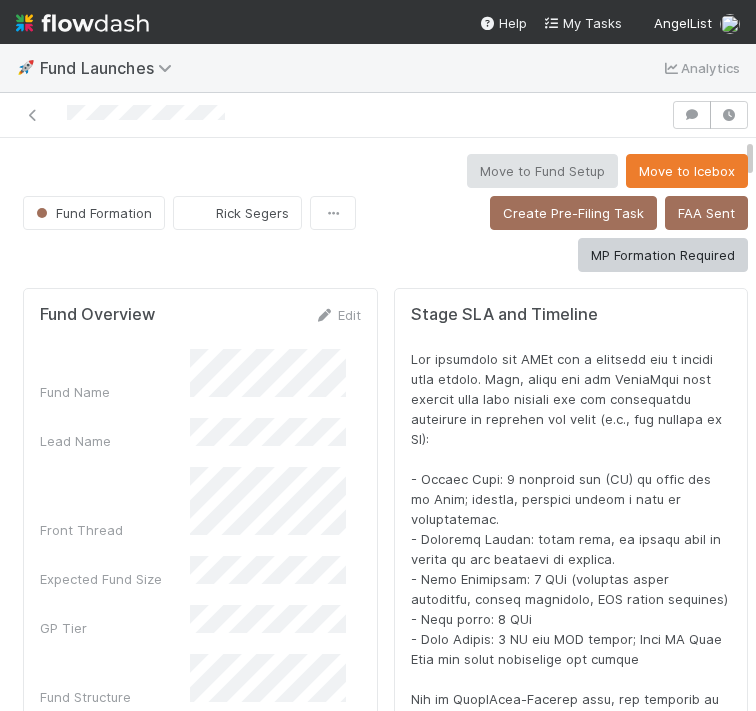 scroll, scrollTop: 16, scrollLeft: 16, axis: both 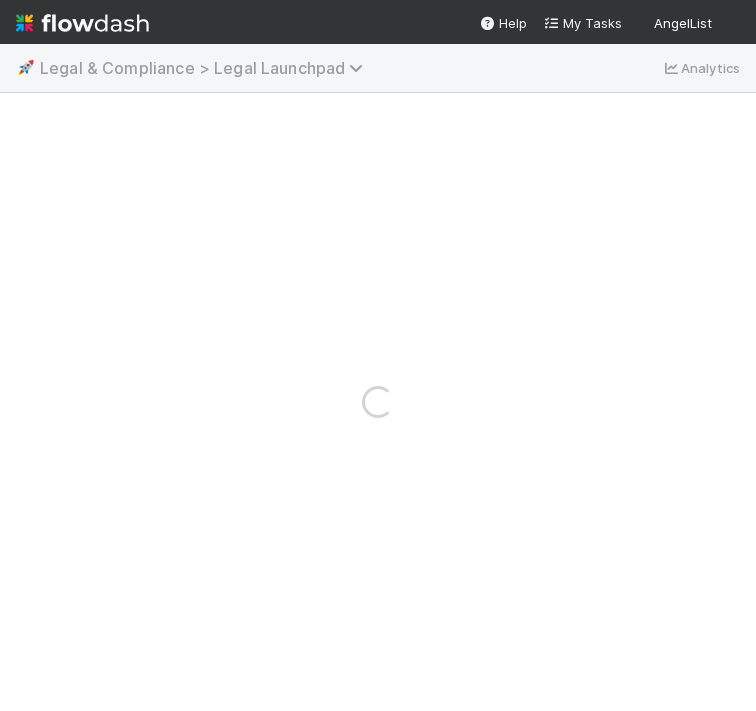 click on "Legal & Compliance > Legal Launchpad" at bounding box center [206, 68] 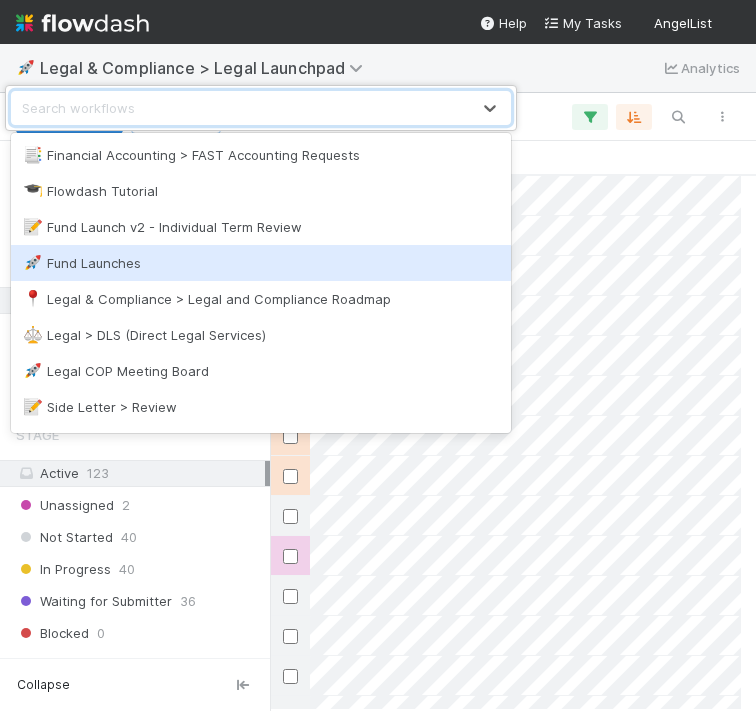 scroll, scrollTop: 15, scrollLeft: 16, axis: both 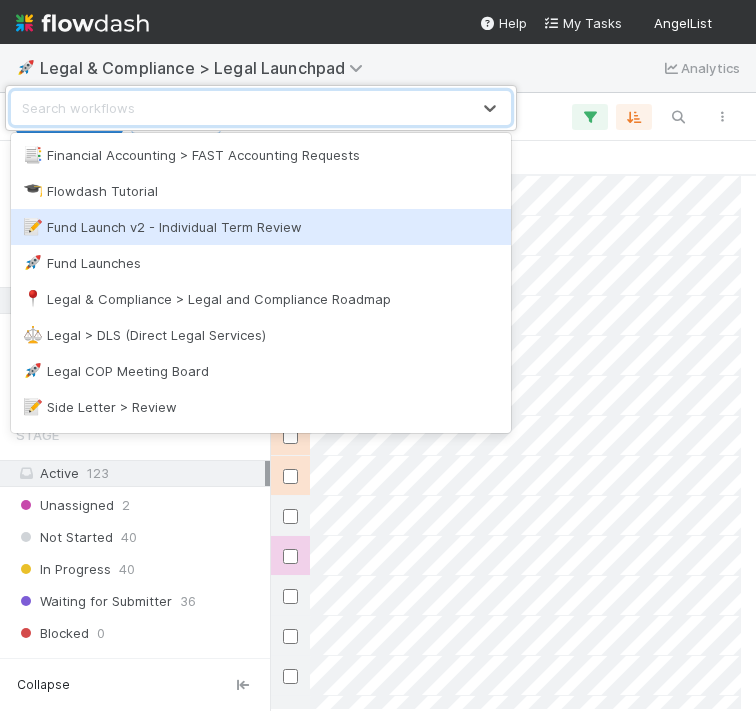 click on "📝 Fund Launch v2 - Individual Term Review" at bounding box center [261, 227] 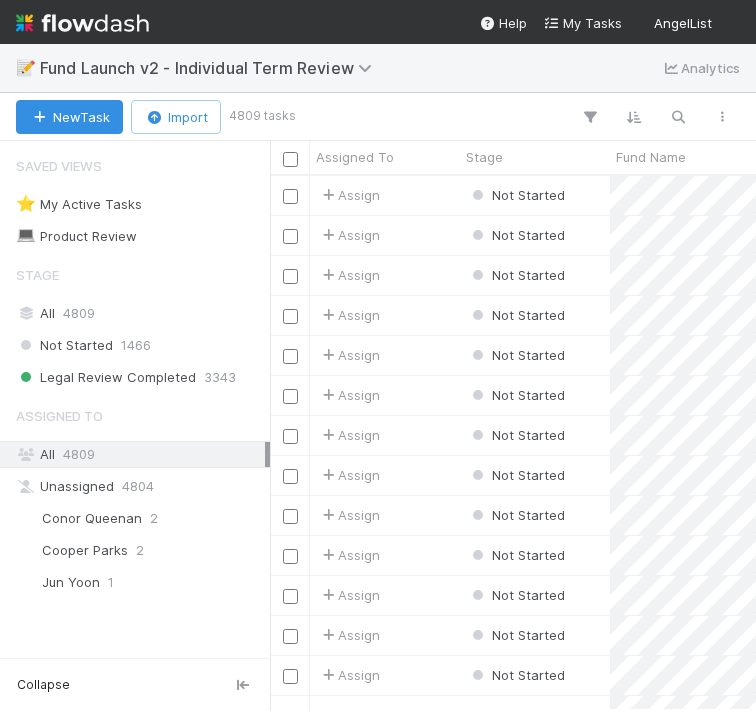 scroll, scrollTop: 15, scrollLeft: 16, axis: both 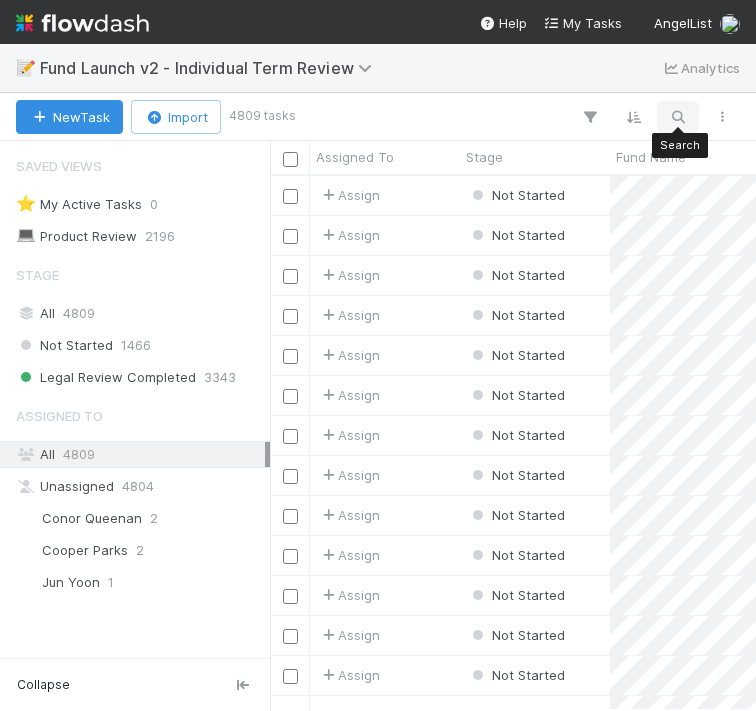 click at bounding box center [678, 117] 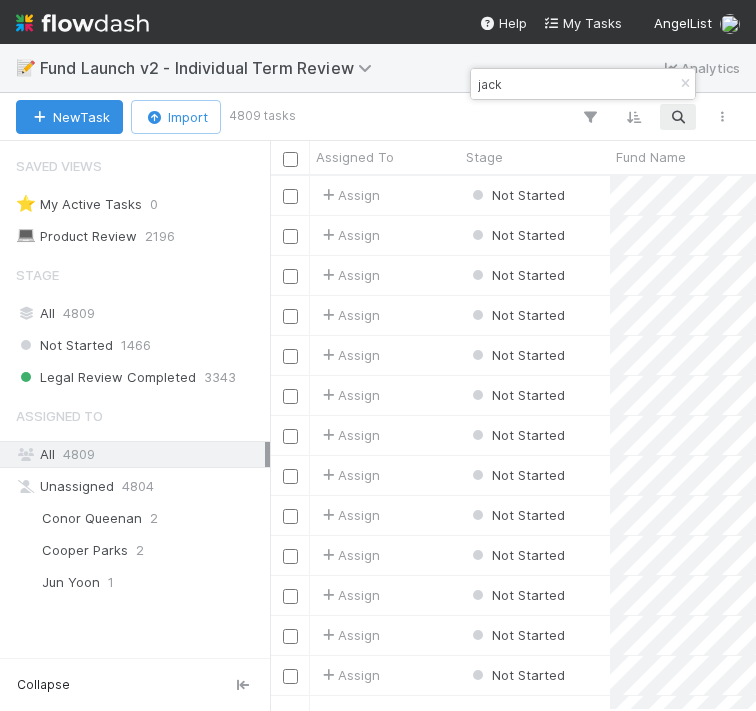 type on "jack" 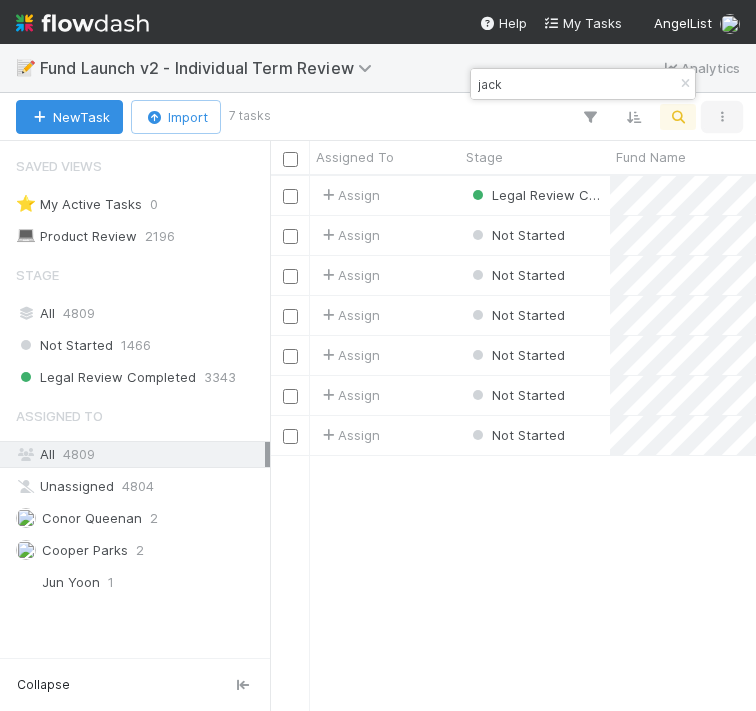 click at bounding box center [722, 117] 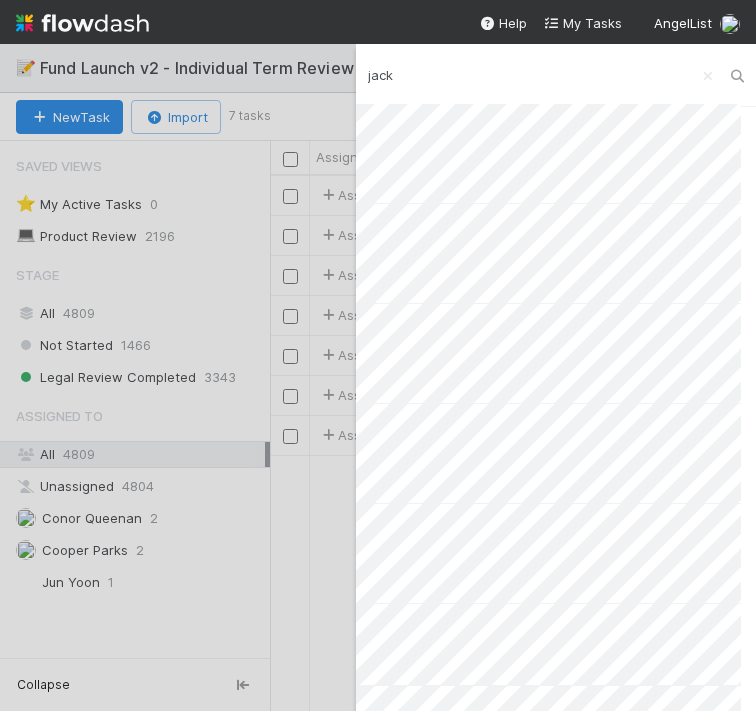 type on "jack" 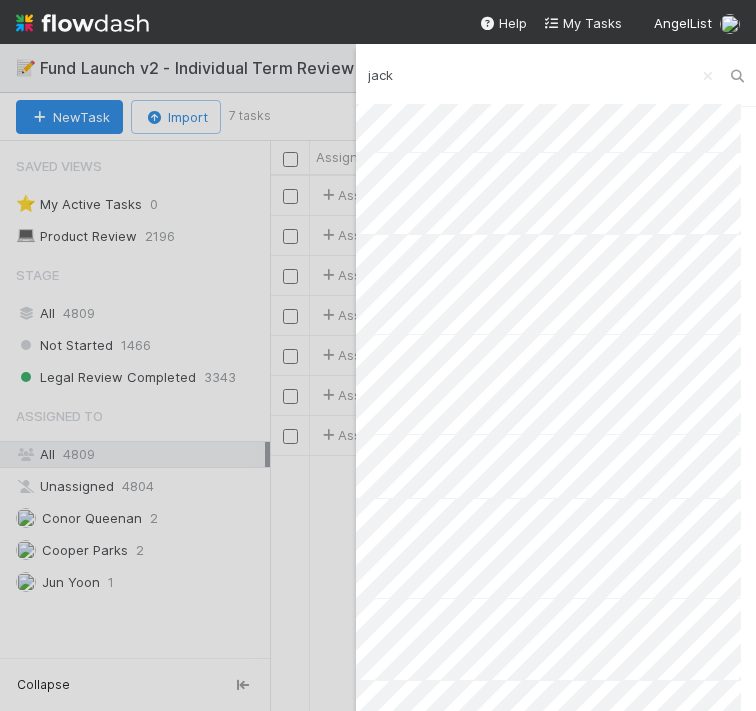 scroll, scrollTop: 808, scrollLeft: 0, axis: vertical 